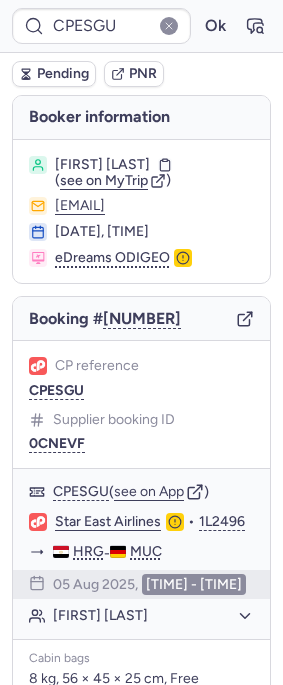 scroll, scrollTop: 0, scrollLeft: 0, axis: both 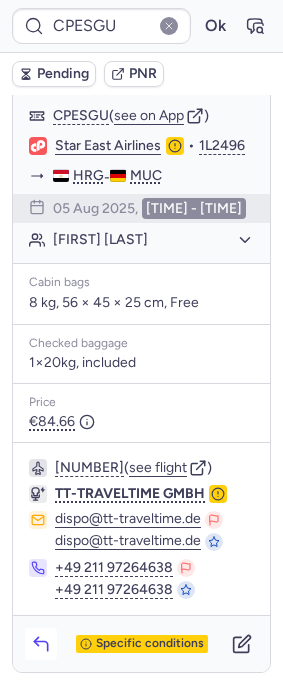 click 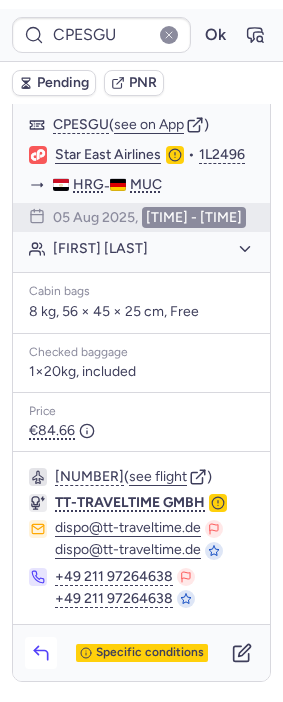 scroll, scrollTop: 400, scrollLeft: 0, axis: vertical 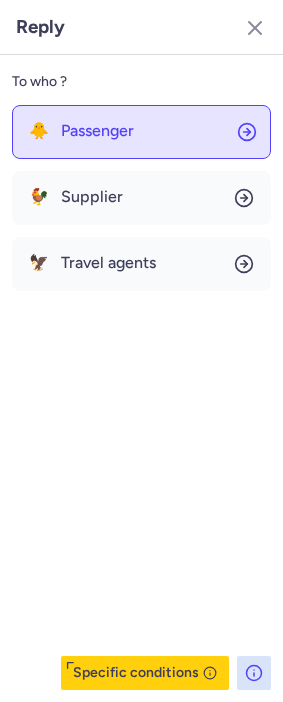 click on "🐥 Passenger" 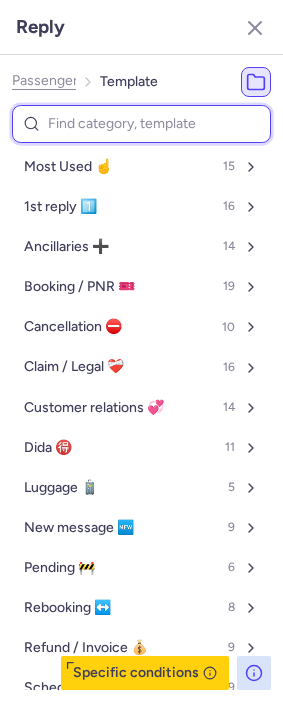 click at bounding box center [141, 124] 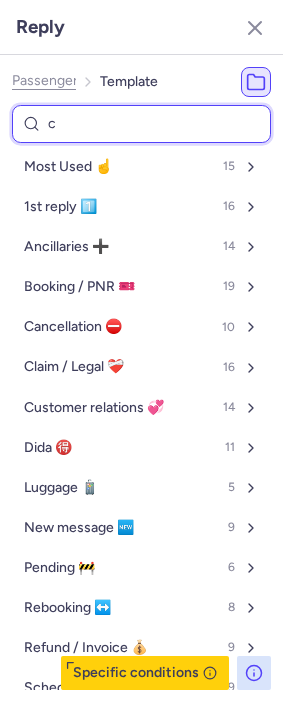 type on "cp" 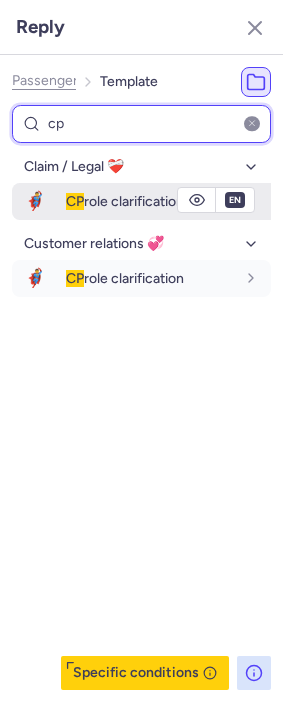 type on "cp" 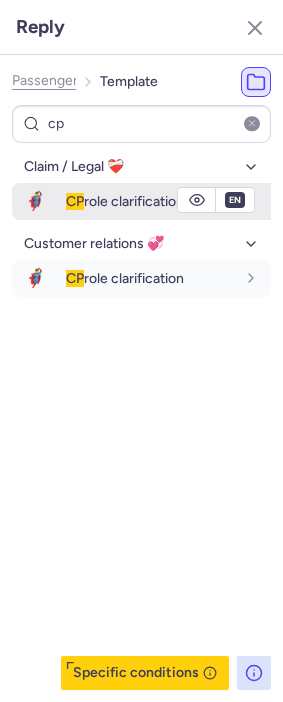 drag, startPoint x: 69, startPoint y: 198, endPoint x: 51, endPoint y: 200, distance: 18.110771 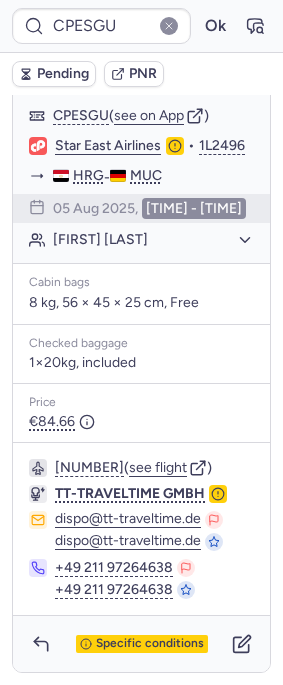 type on "CPVSDJ" 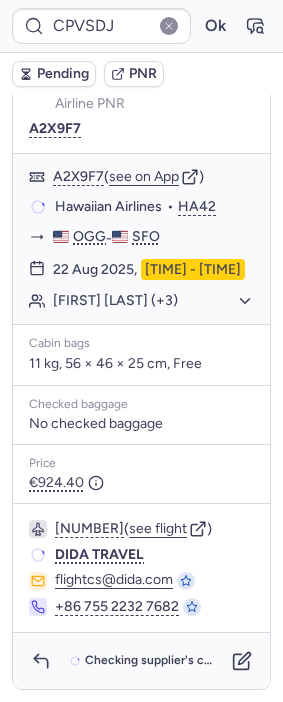 scroll, scrollTop: 367, scrollLeft: 0, axis: vertical 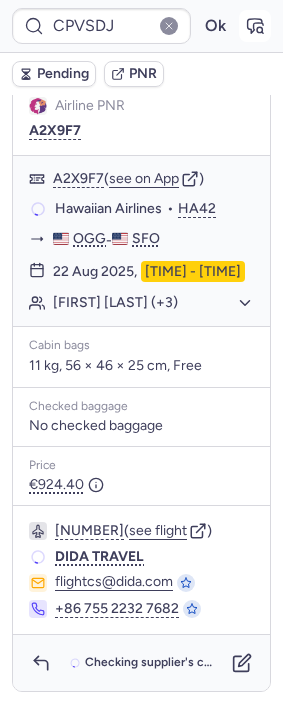 click 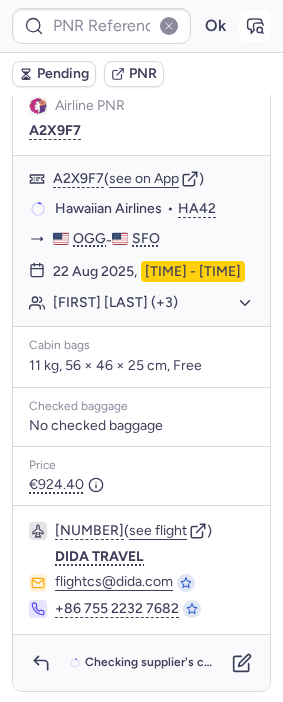 type on "CPVSDJ" 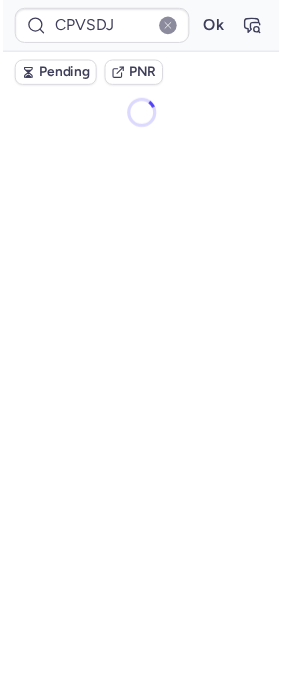 scroll, scrollTop: 0, scrollLeft: 0, axis: both 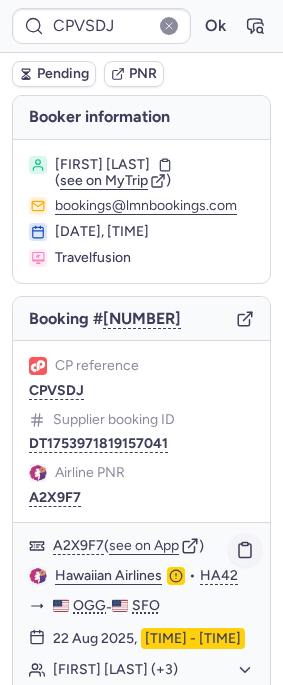 click 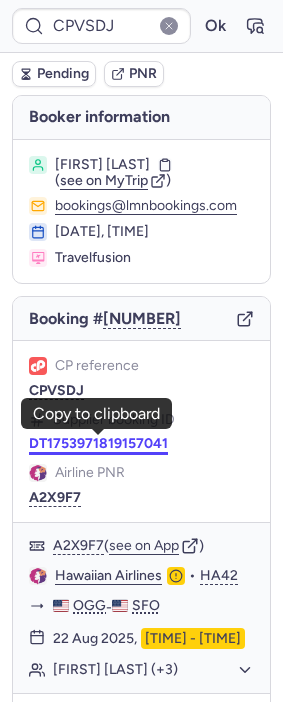 click on "DT1753971819157041" at bounding box center [98, 444] 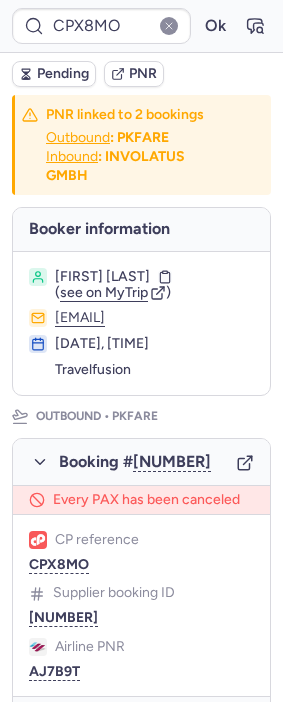 type on "CPGNNY" 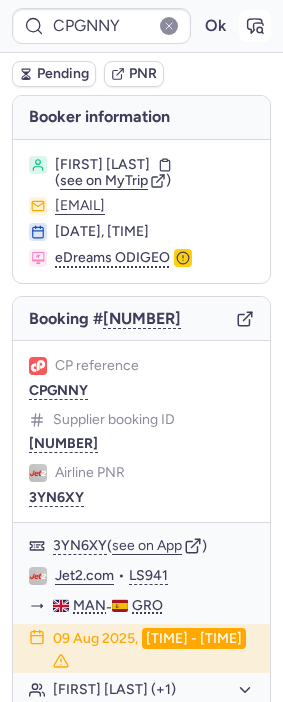 click 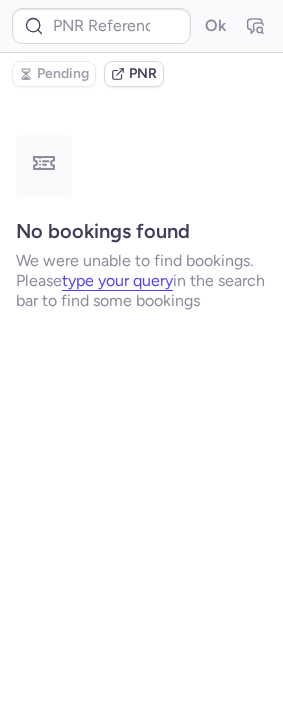 type on "CPGNNY" 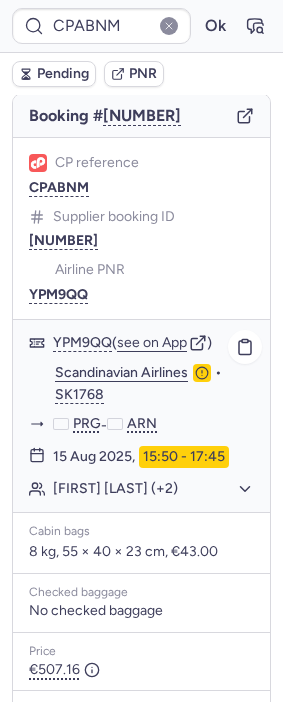 scroll, scrollTop: 192, scrollLeft: 0, axis: vertical 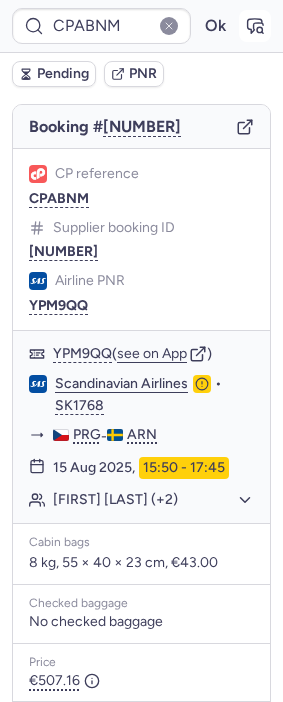 click 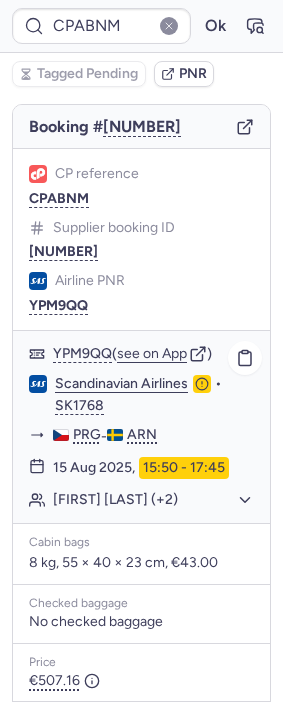 click on "[FIRST] [LAST] (+2)" 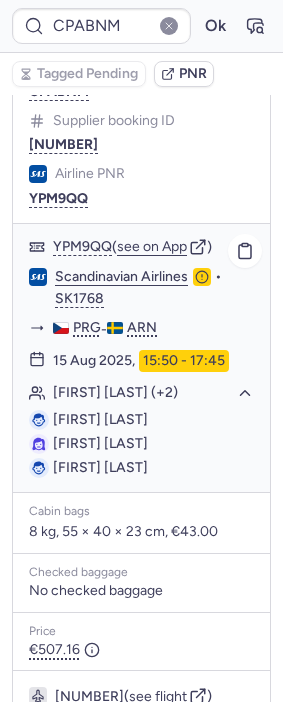 scroll, scrollTop: 303, scrollLeft: 0, axis: vertical 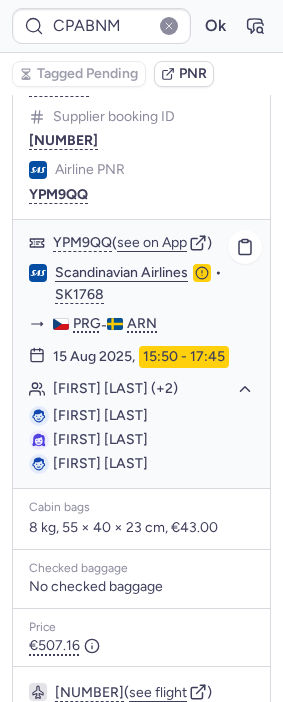 click on "[FIRST] [LAST]" at bounding box center (100, 415) 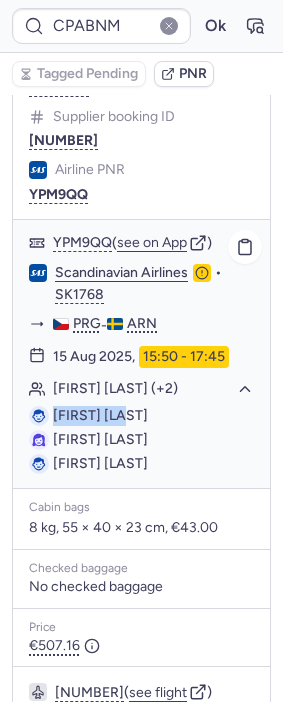 drag, startPoint x: 66, startPoint y: 440, endPoint x: 97, endPoint y: 443, distance: 31.144823 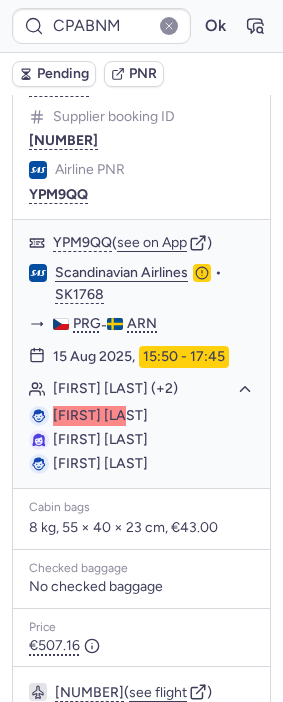 type on "CPLTB2" 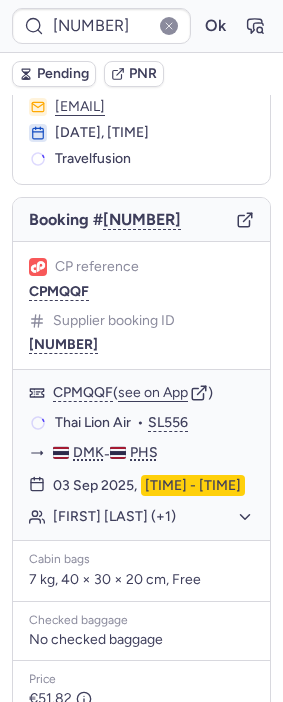 scroll, scrollTop: 111, scrollLeft: 0, axis: vertical 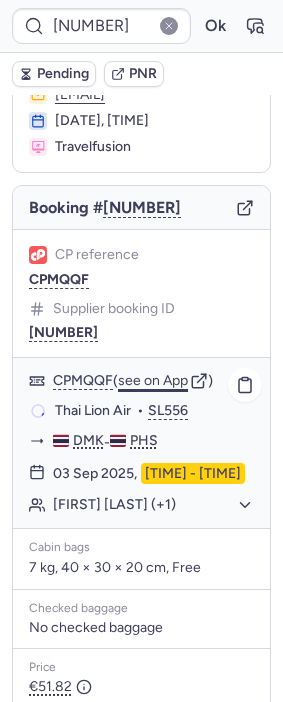 click on "see on App" 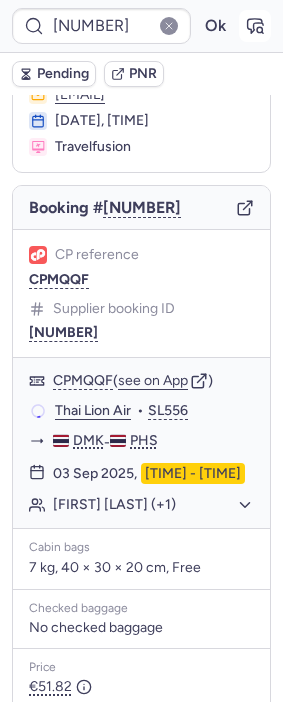click at bounding box center [255, 26] 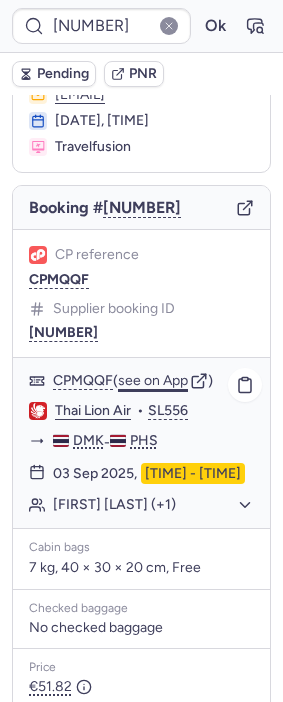 click on "see on App" 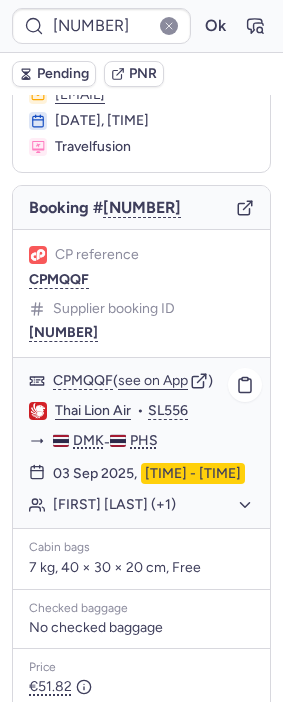 click on "[FIRST] [LAST] (+1)" 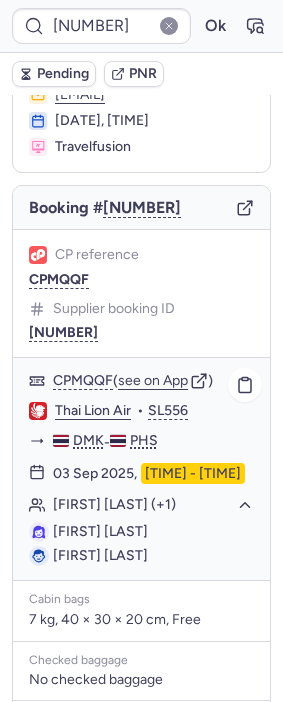 click on "[FIRST] [LAST]" at bounding box center [100, 531] 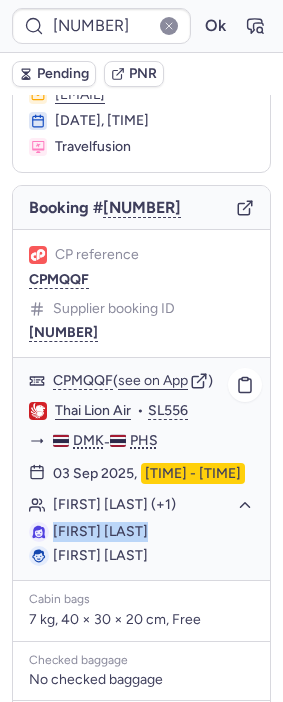 drag, startPoint x: 72, startPoint y: 554, endPoint x: 144, endPoint y: 553, distance: 72.00694 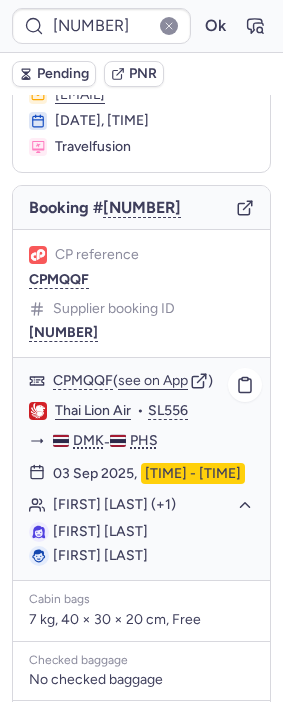 click on "[FIRST] [LAST]" at bounding box center (100, 555) 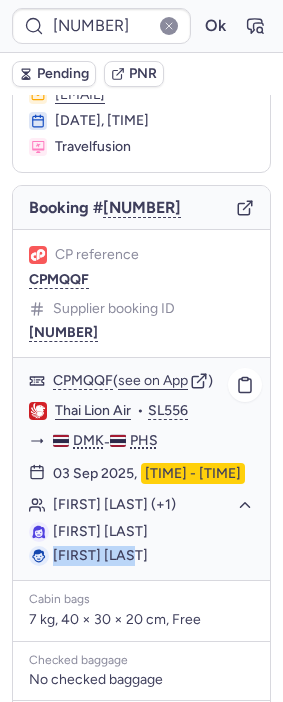 drag, startPoint x: 72, startPoint y: 586, endPoint x: 124, endPoint y: 585, distance: 52.009613 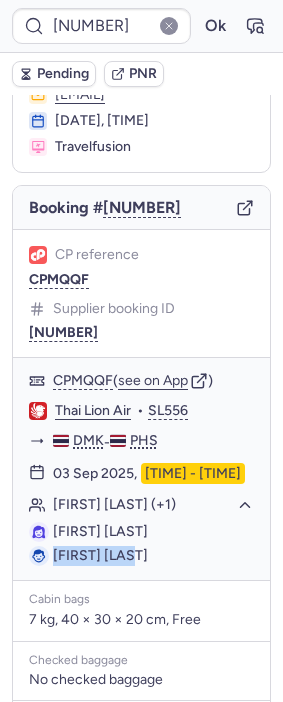copy on "[FIRST] [LAST]" 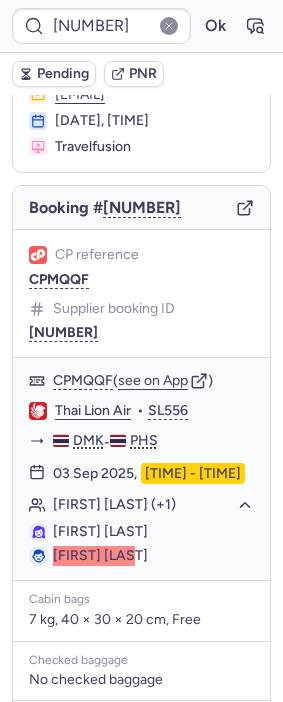 type on "CPLTB2" 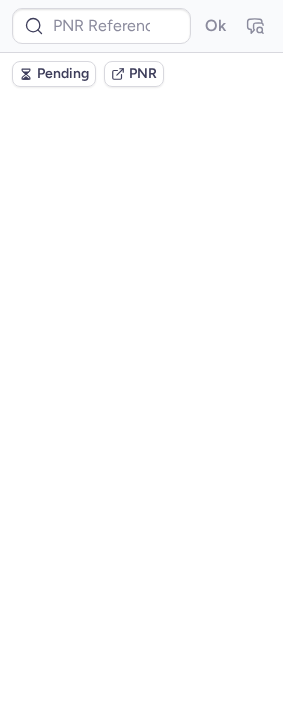 scroll, scrollTop: 0, scrollLeft: 0, axis: both 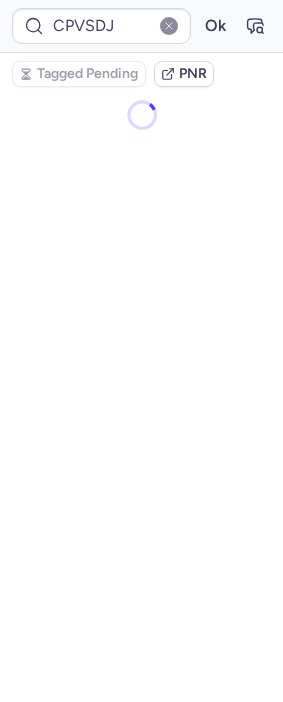type on "CPEUAT" 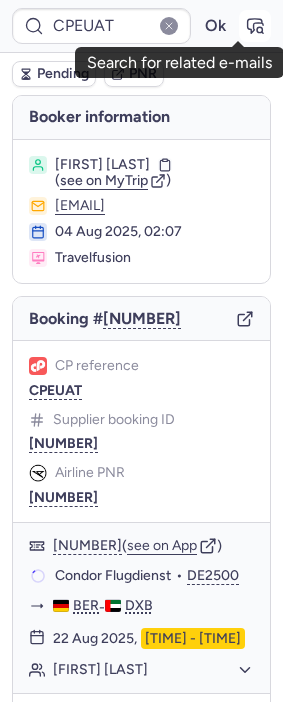 click 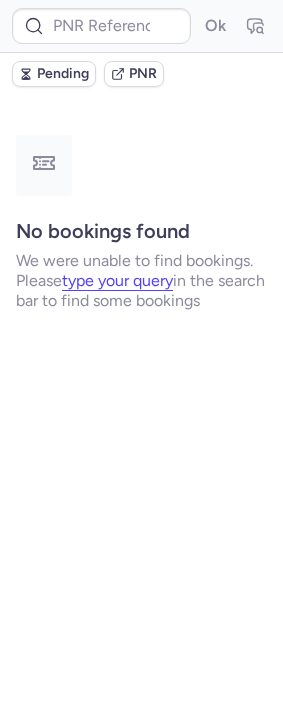 type on "CPEUAT" 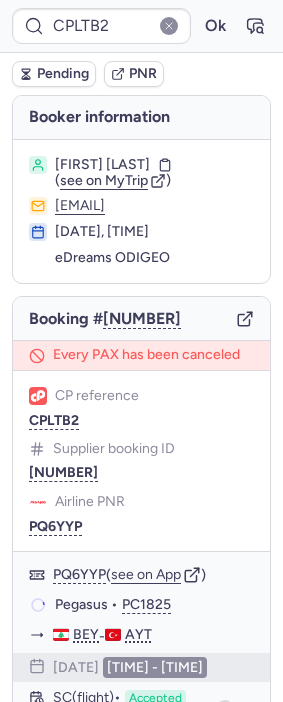 type on "CPX8MO" 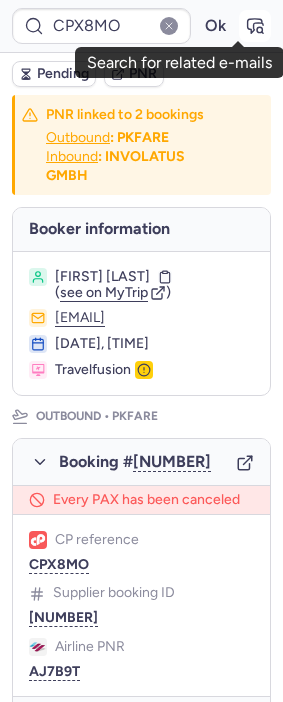 click 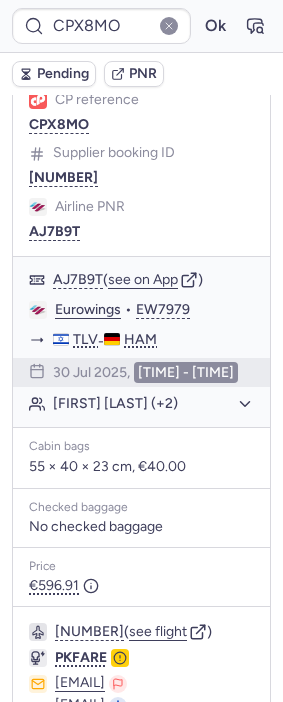 scroll, scrollTop: 444, scrollLeft: 0, axis: vertical 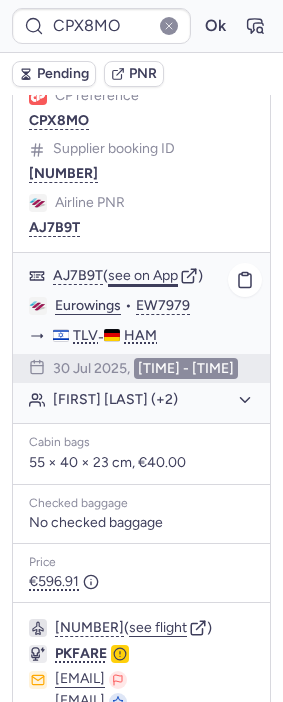 click on "see on App" 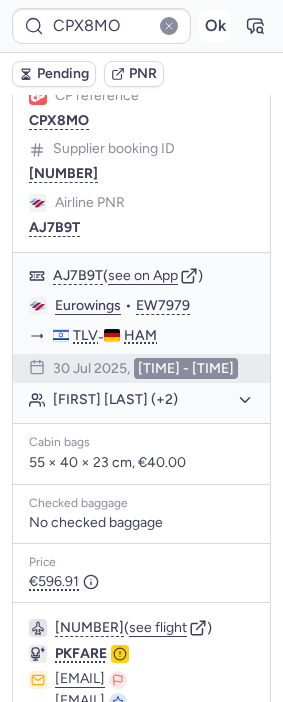 click on "Ok" at bounding box center (215, 26) 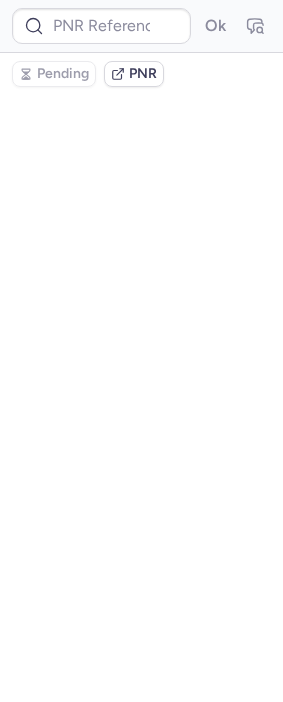 scroll, scrollTop: 0, scrollLeft: 0, axis: both 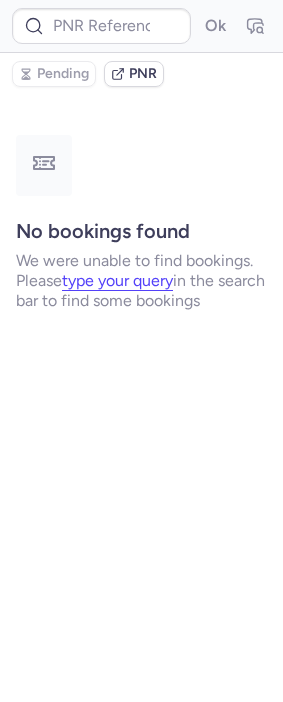 type on "CPX8MO" 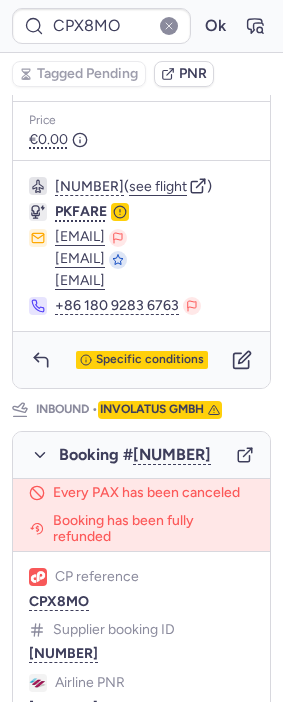 scroll, scrollTop: 946, scrollLeft: 0, axis: vertical 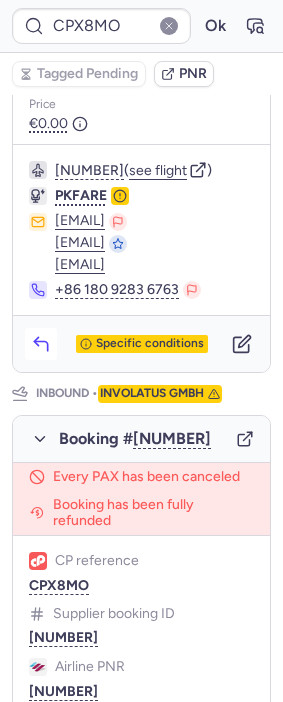 click 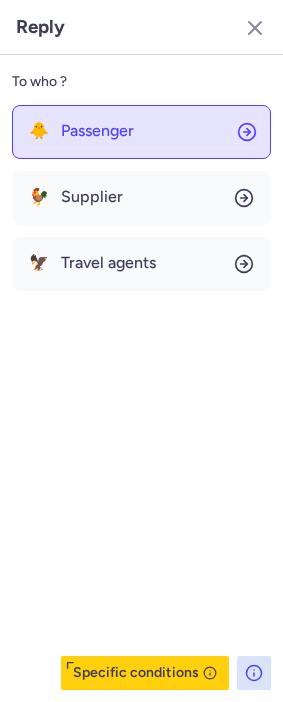 click on "Passenger" at bounding box center (97, 131) 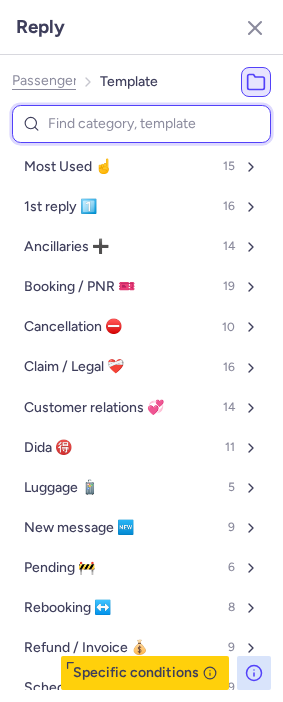 drag, startPoint x: 105, startPoint y: 127, endPoint x: 123, endPoint y: 126, distance: 18.027756 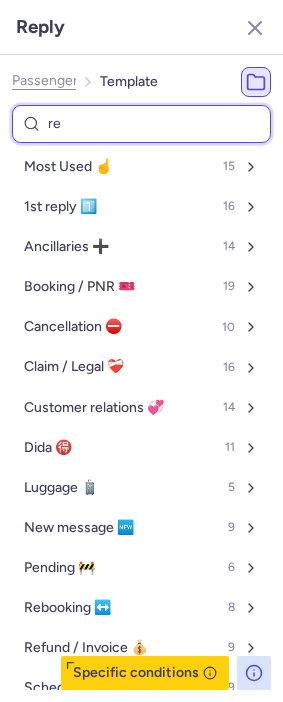 type on "ref" 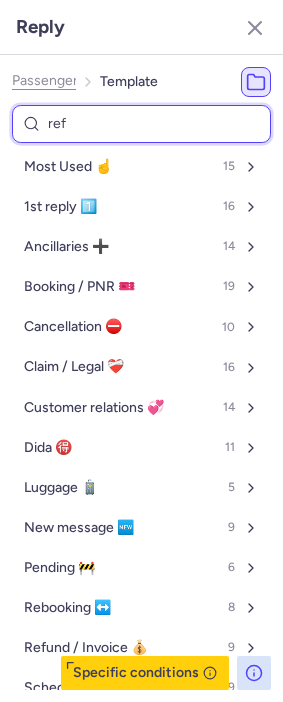 select on "en" 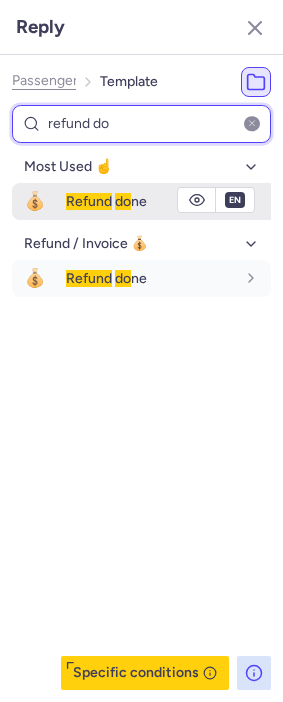 type on "refund do" 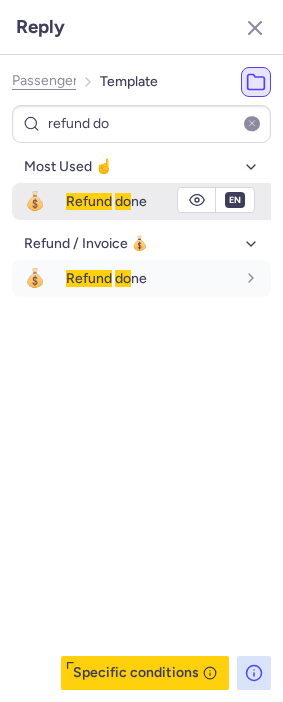 click on "Refund   do ne" at bounding box center (168, 201) 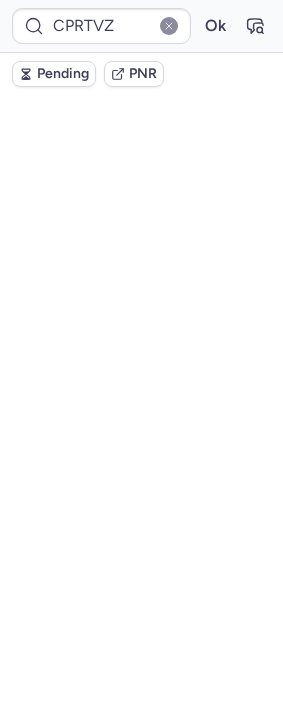 scroll, scrollTop: 986, scrollLeft: 0, axis: vertical 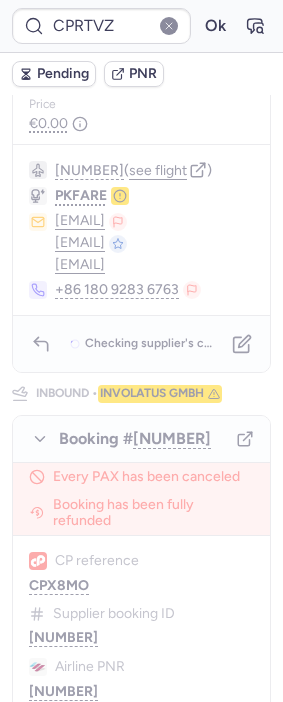 type on "CPLTB2" 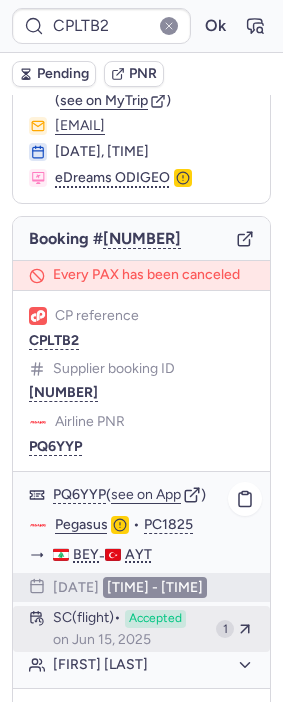 scroll, scrollTop: 368, scrollLeft: 0, axis: vertical 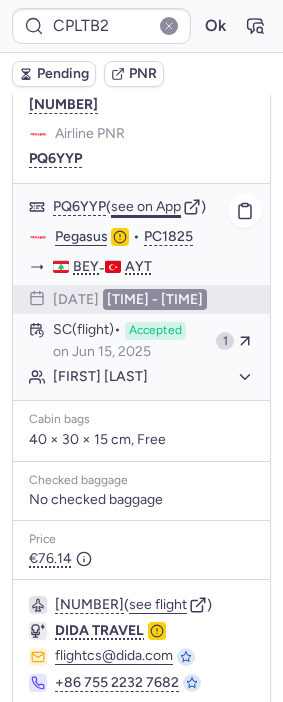 click on "see on App" 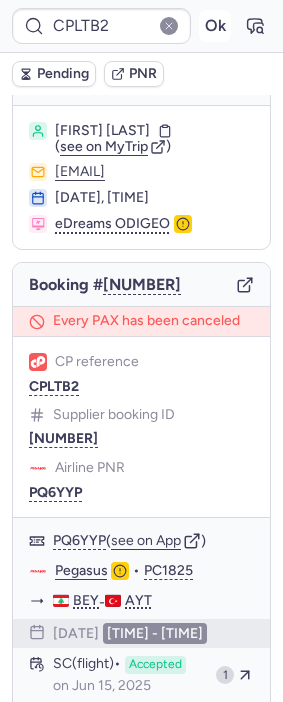 click on "Ok" at bounding box center [215, 26] 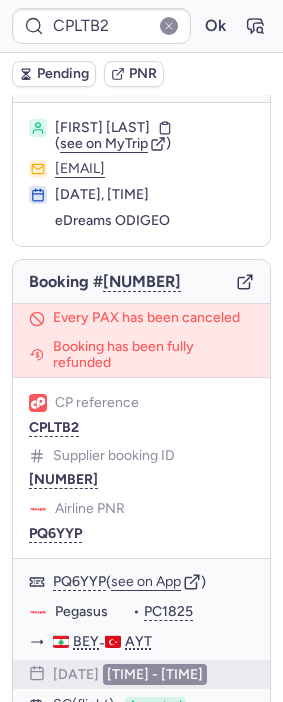 scroll, scrollTop: 34, scrollLeft: 0, axis: vertical 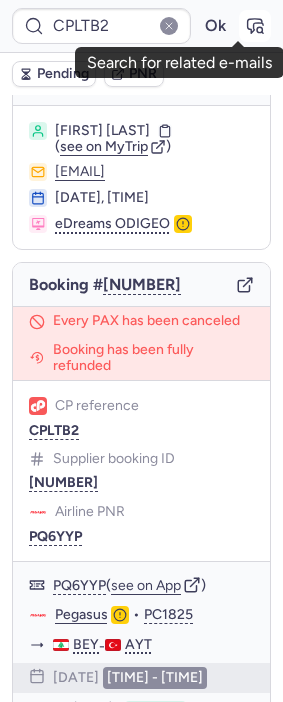 click 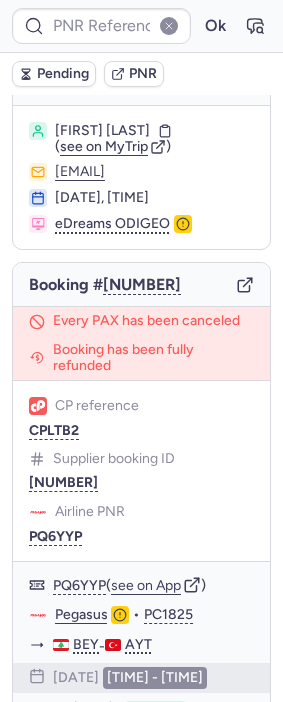 type on "CPLTB2" 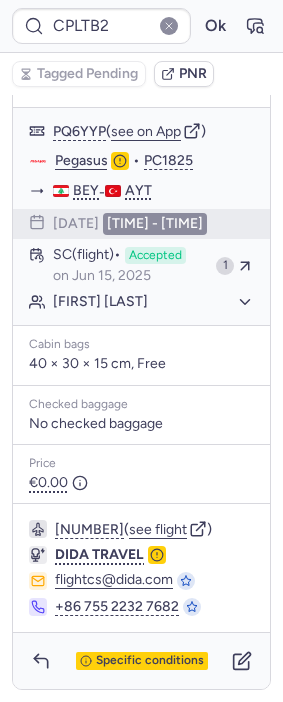 scroll, scrollTop: 547, scrollLeft: 0, axis: vertical 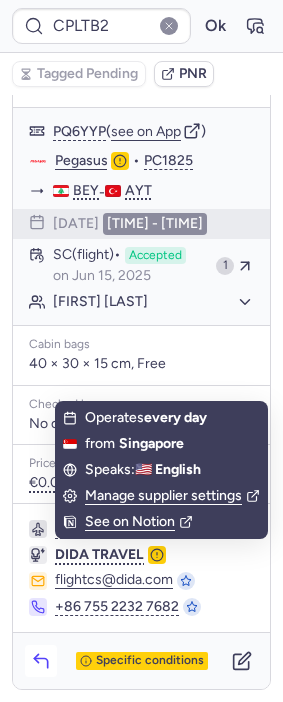 click 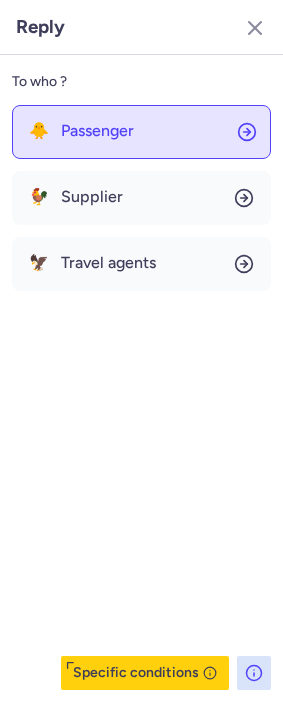 click on "🐥 Passenger" 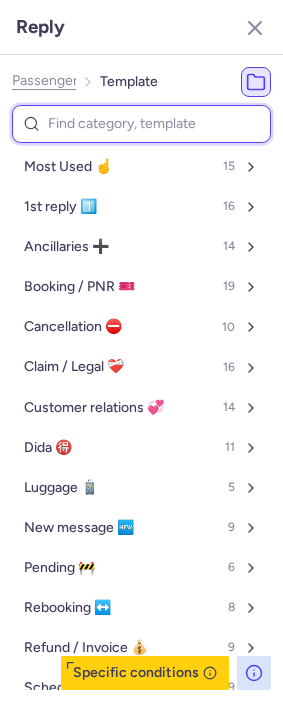 drag, startPoint x: 114, startPoint y: 119, endPoint x: 129, endPoint y: 122, distance: 15.297058 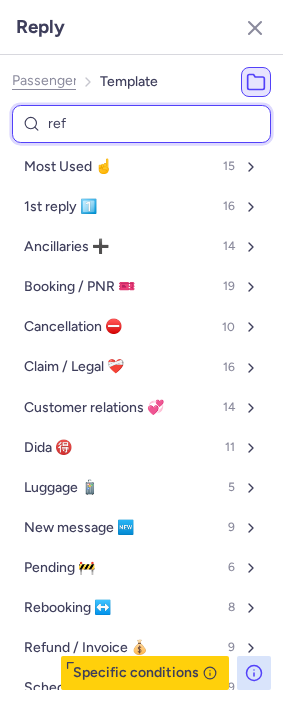 type on "refu" 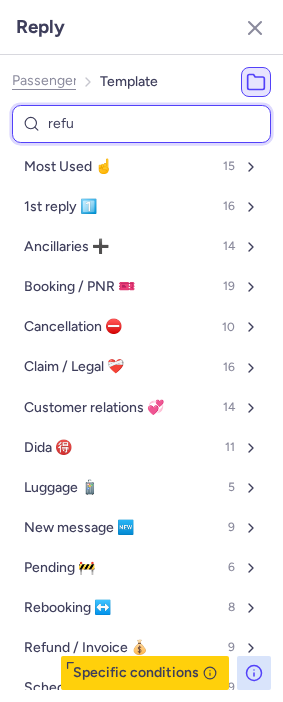 select on "de" 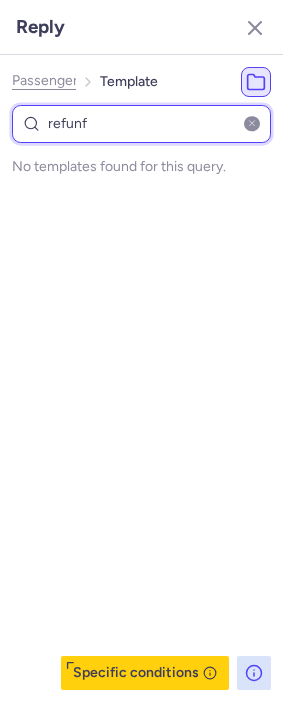 type on "refun" 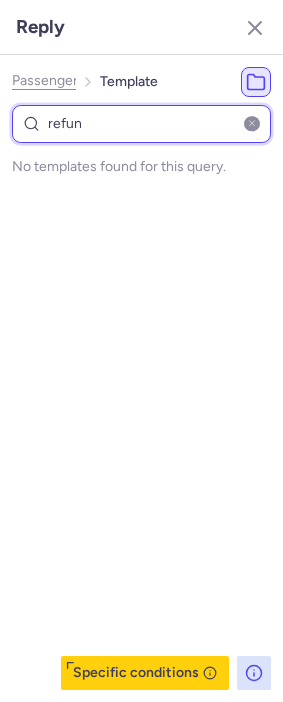 select on "de" 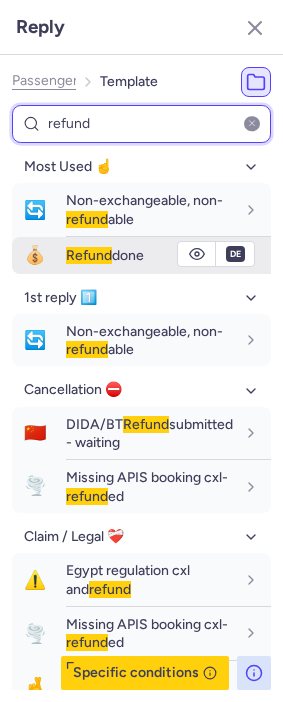 type on "refund" 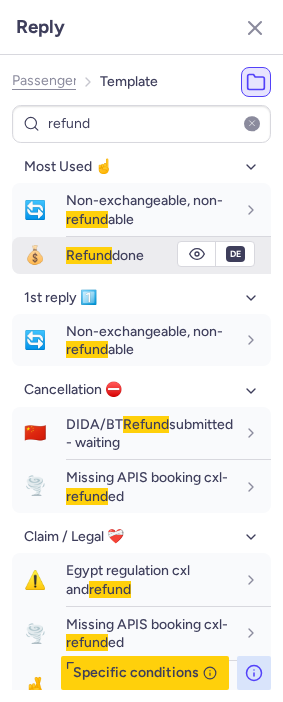 click on "Refund" at bounding box center [89, 255] 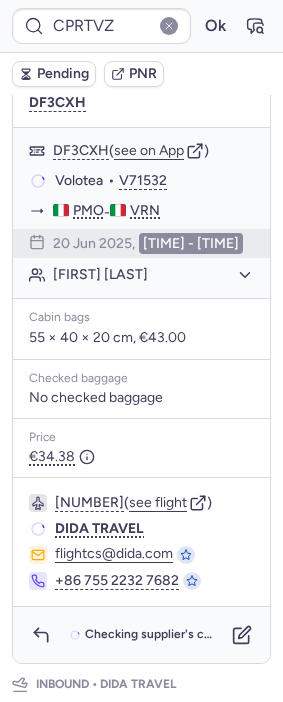 scroll, scrollTop: 547, scrollLeft: 0, axis: vertical 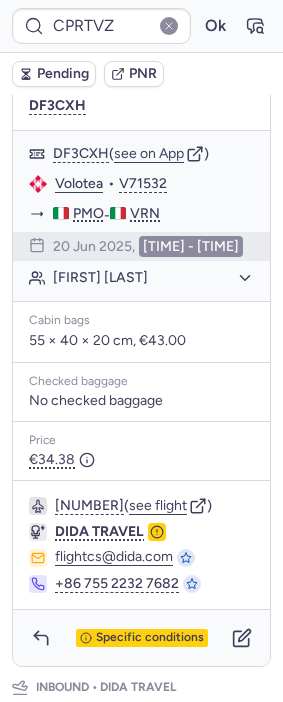 type on "CPVSDJ" 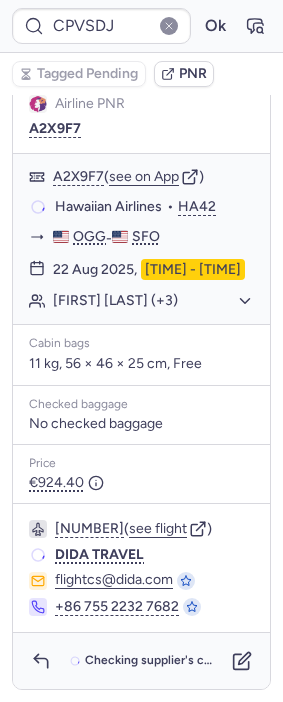 scroll, scrollTop: 0, scrollLeft: 0, axis: both 